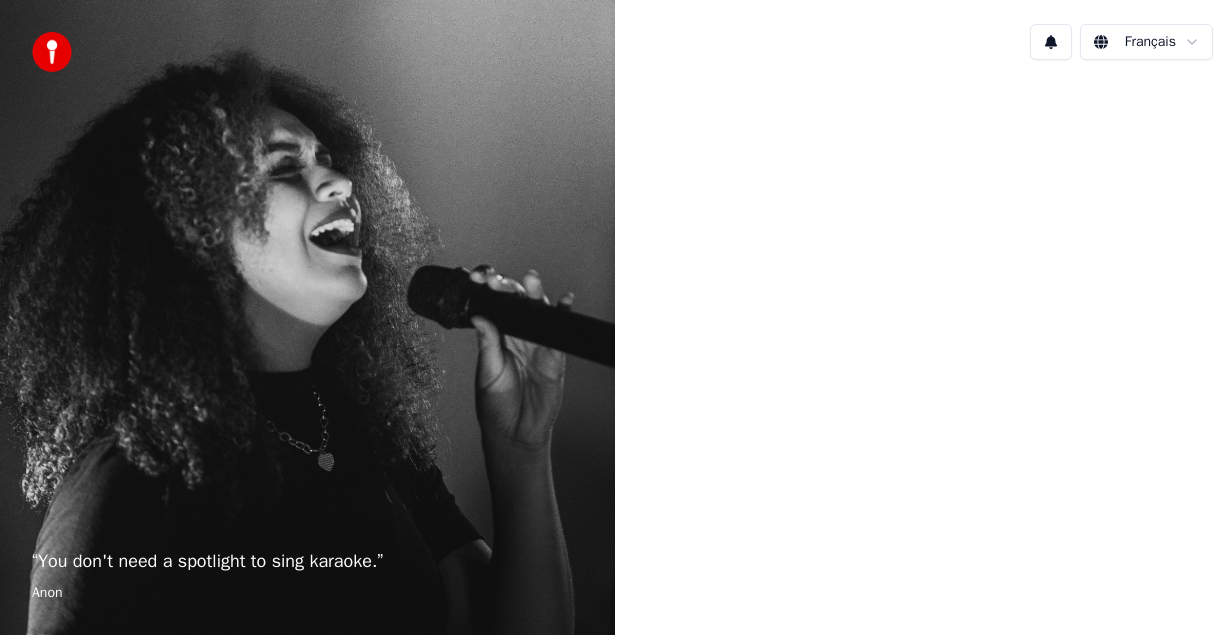 scroll, scrollTop: 0, scrollLeft: 0, axis: both 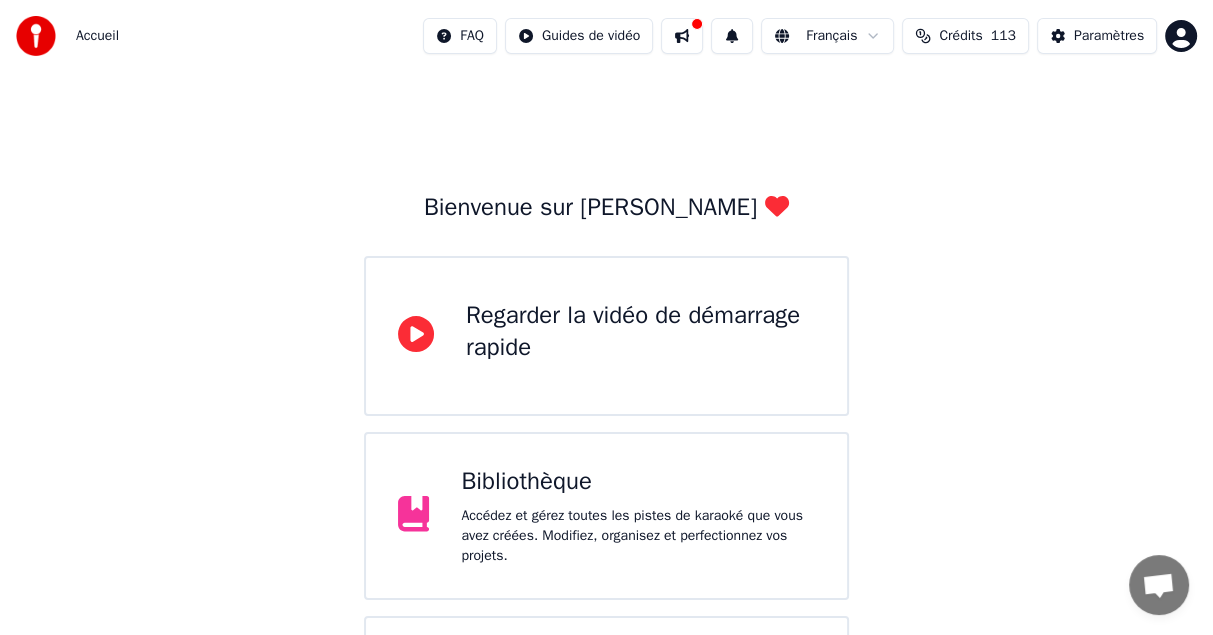 click on "Bibliothèque" at bounding box center (638, 482) 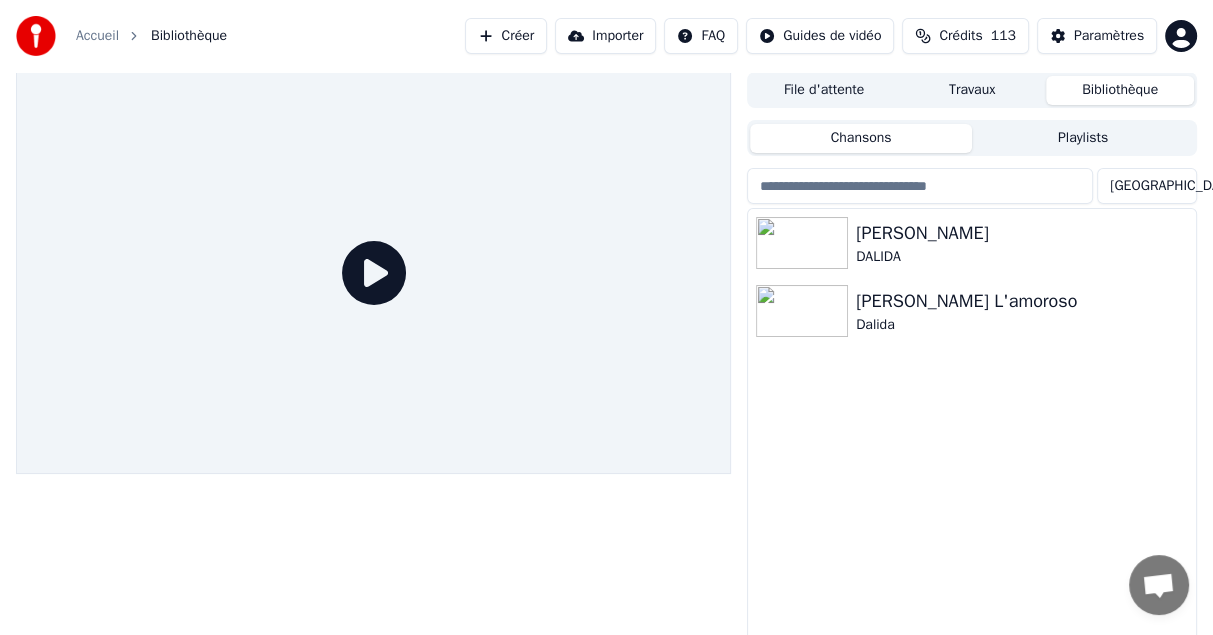 click on "Créer" at bounding box center [506, 36] 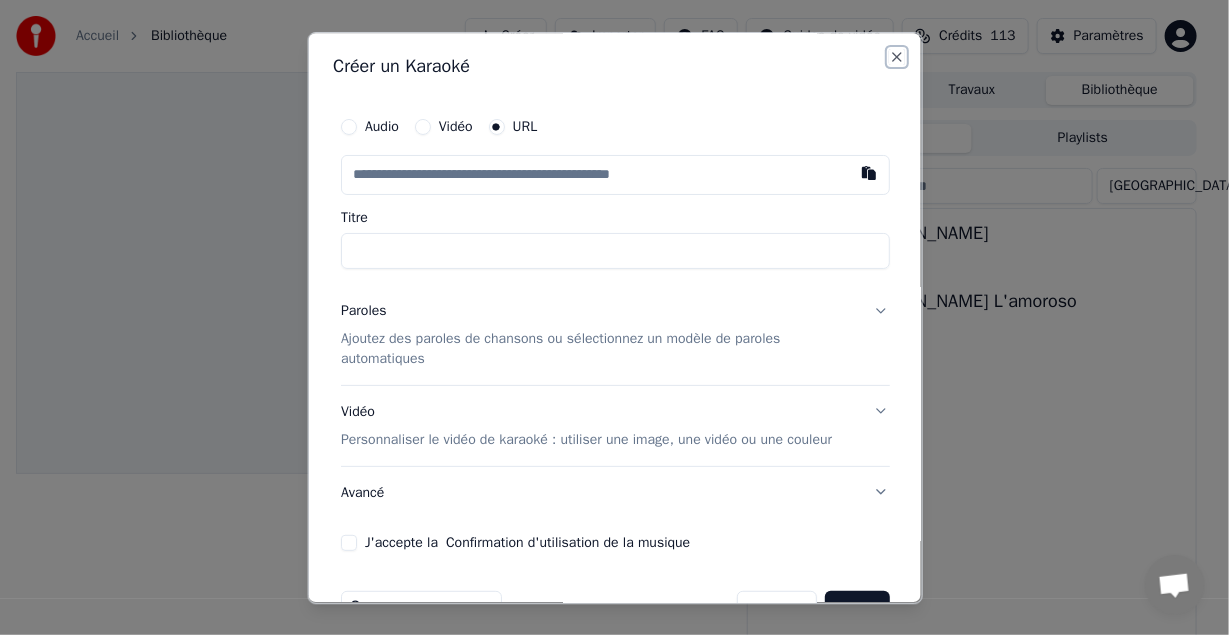 click on "Close" at bounding box center [897, 57] 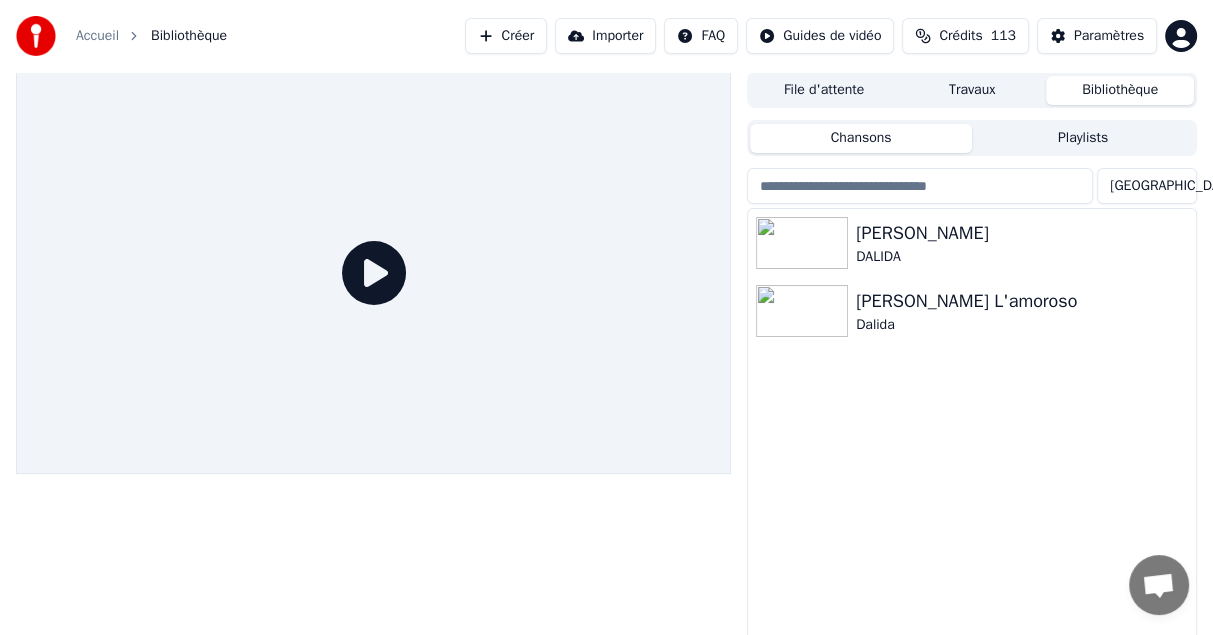 click on "Créer" at bounding box center (506, 36) 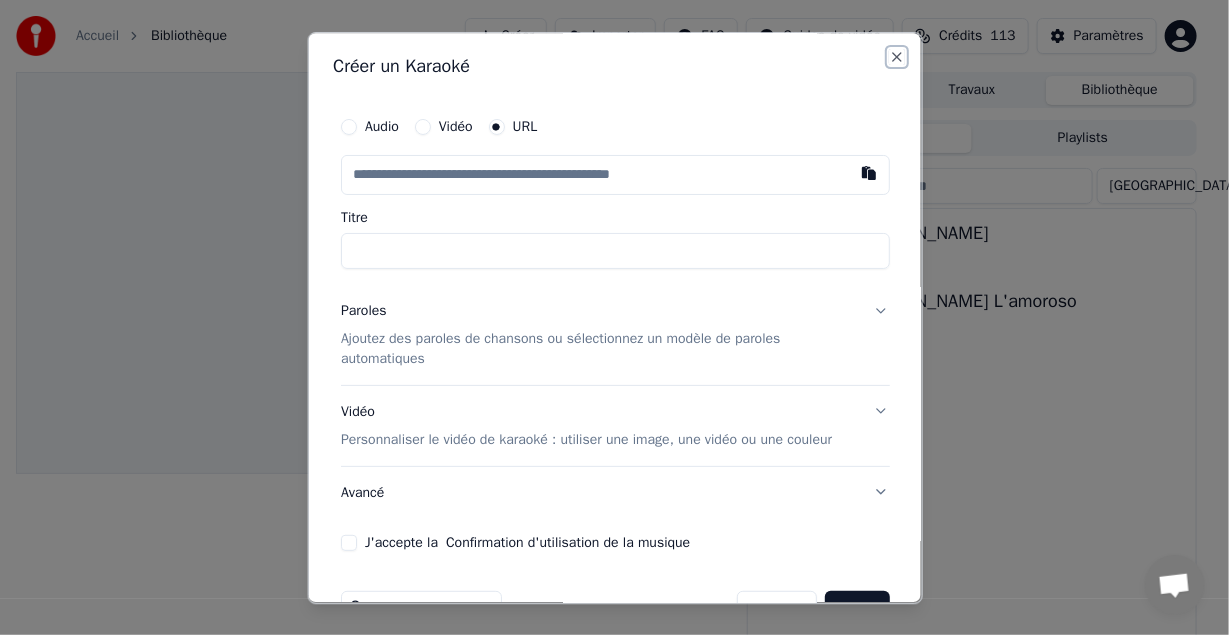 click on "Close" at bounding box center [897, 57] 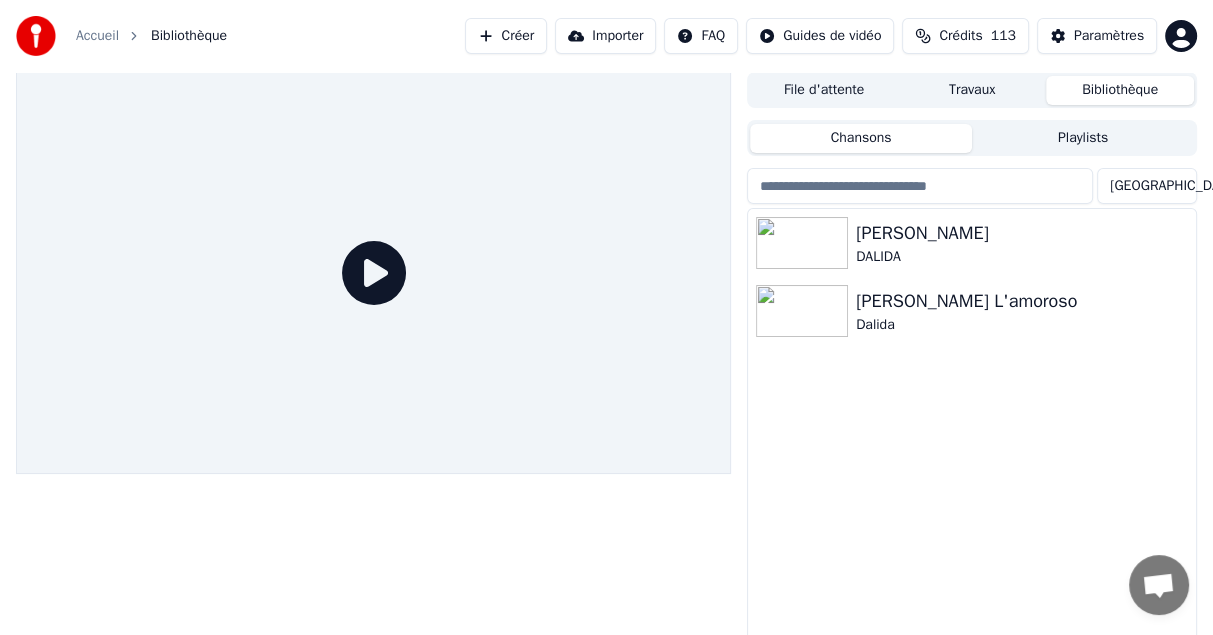 click on "Créer" at bounding box center [506, 36] 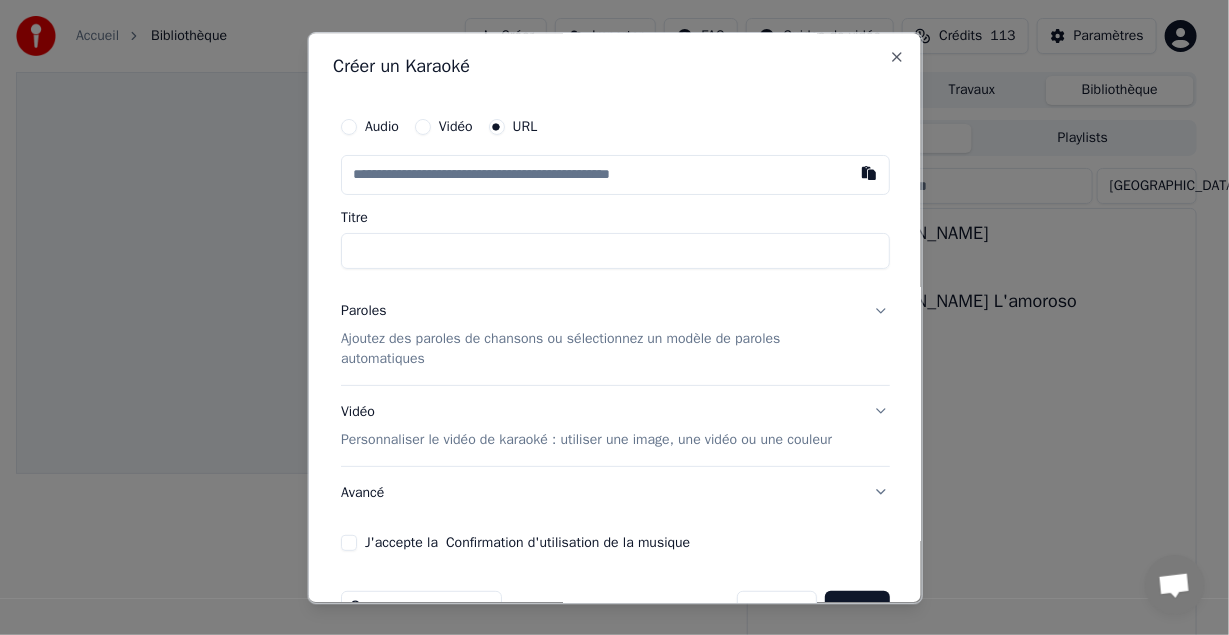 type on "**********" 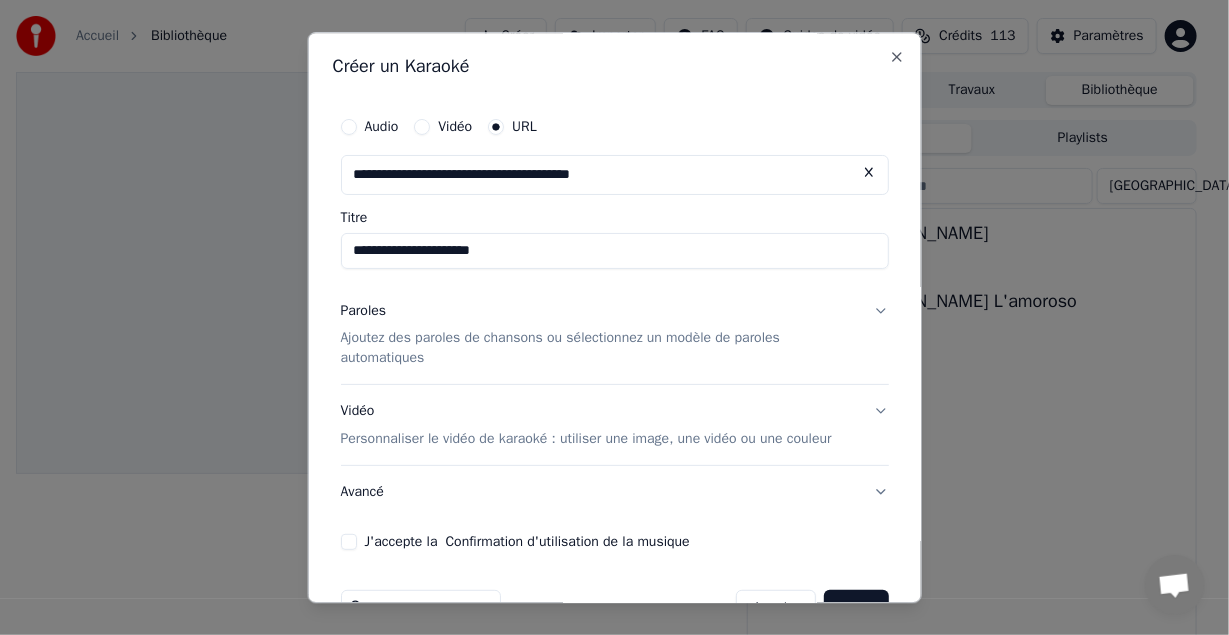 type on "**********" 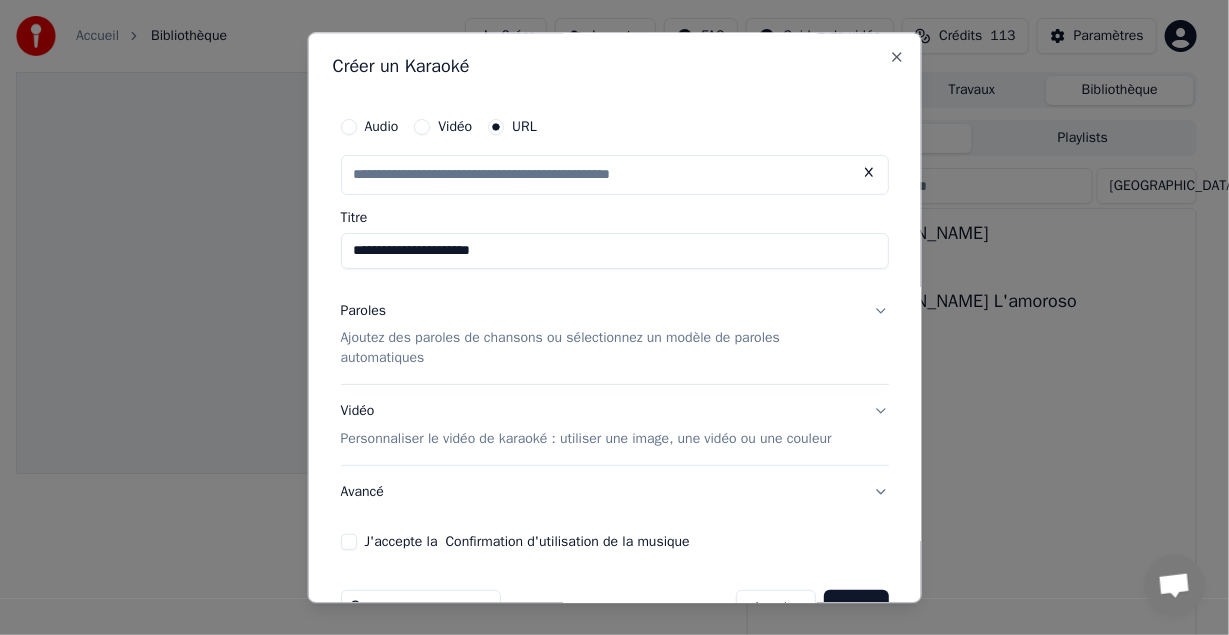 click on "**********" at bounding box center [614, 251] 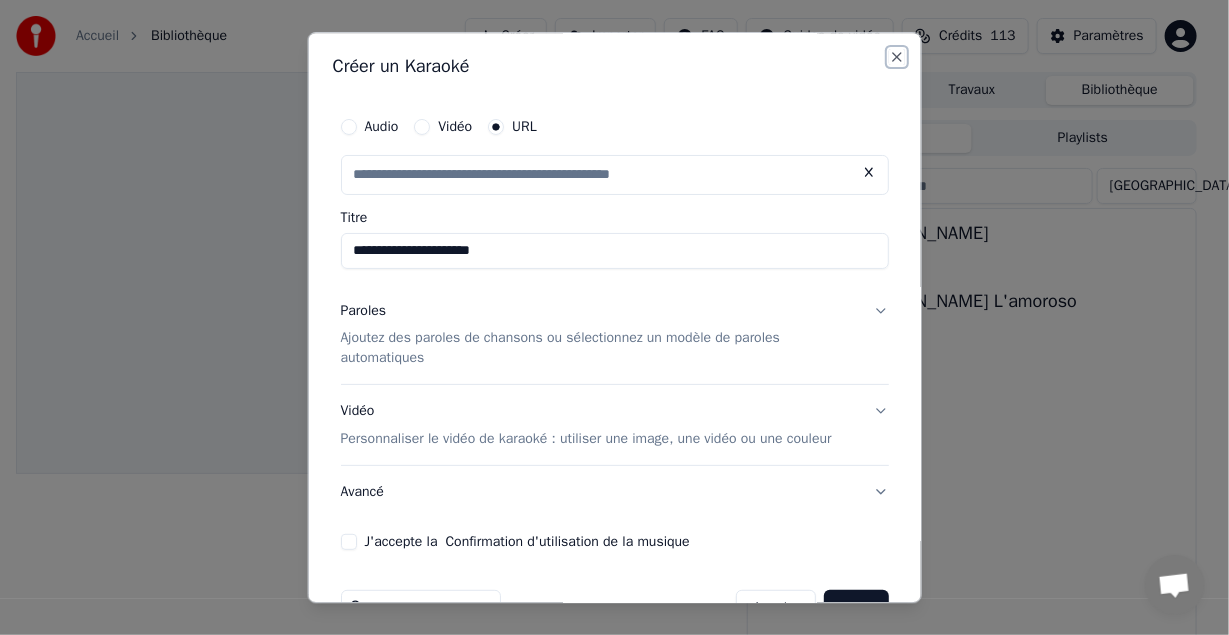 click on "Close" at bounding box center (897, 57) 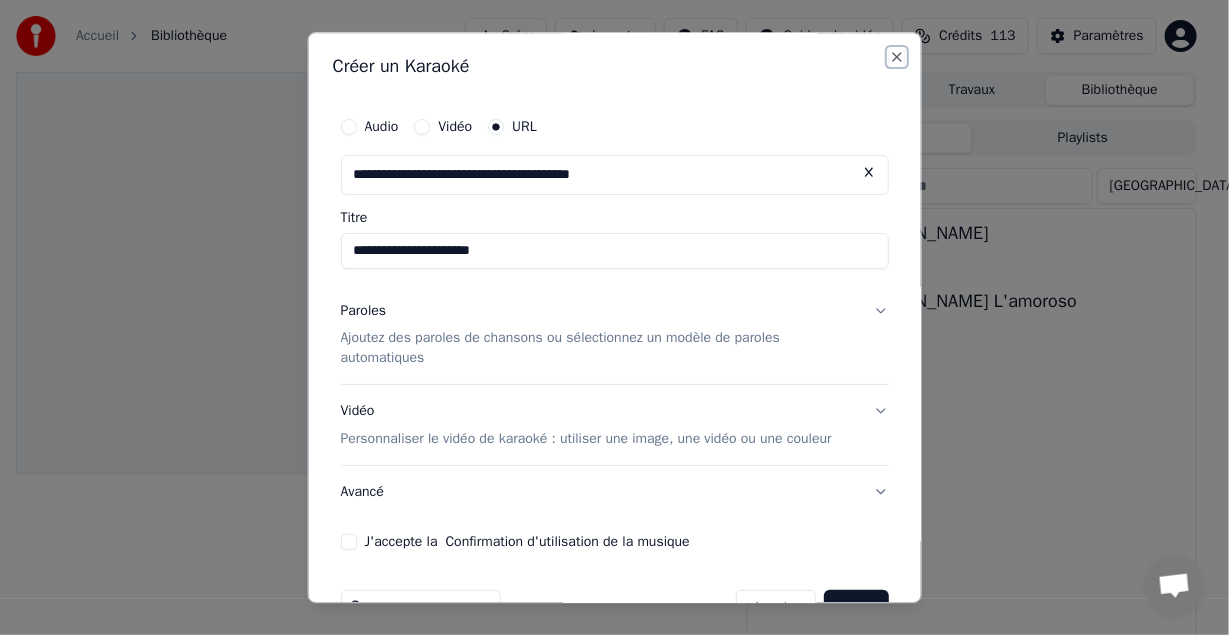 type 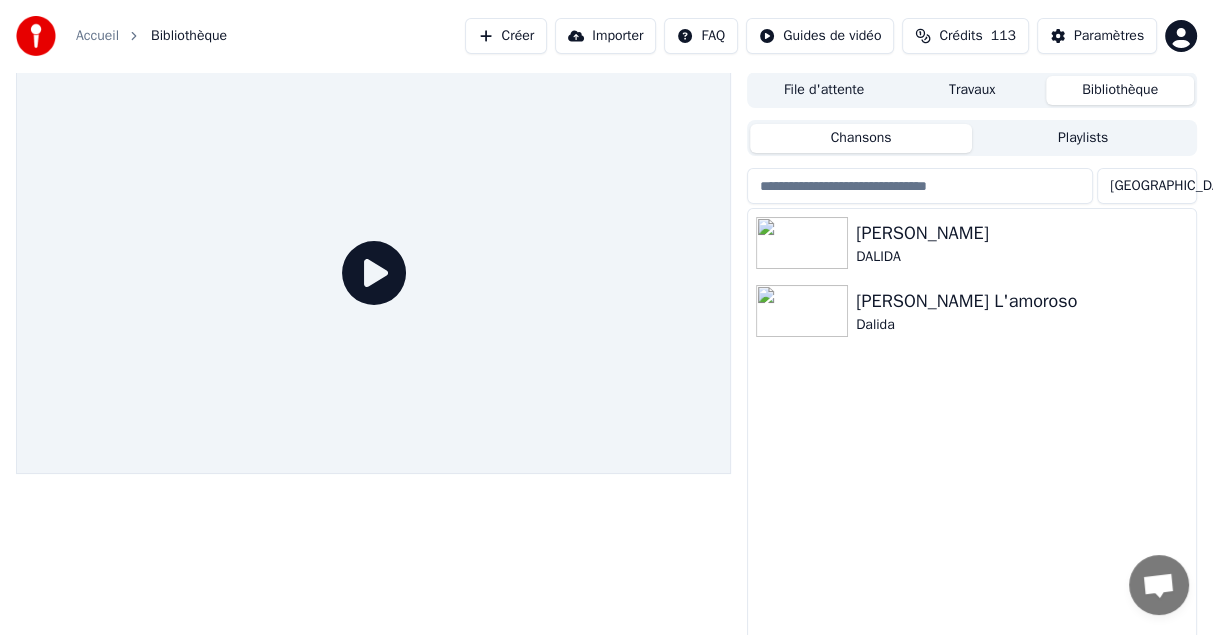 click on "Créer" at bounding box center (506, 36) 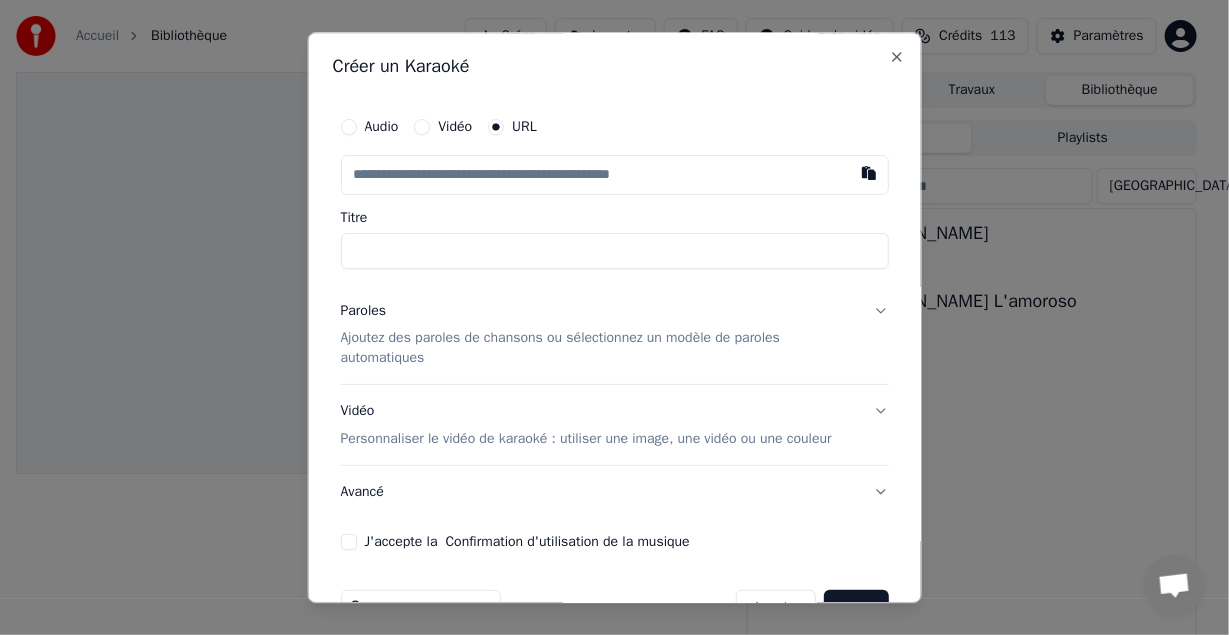 paste on "**********" 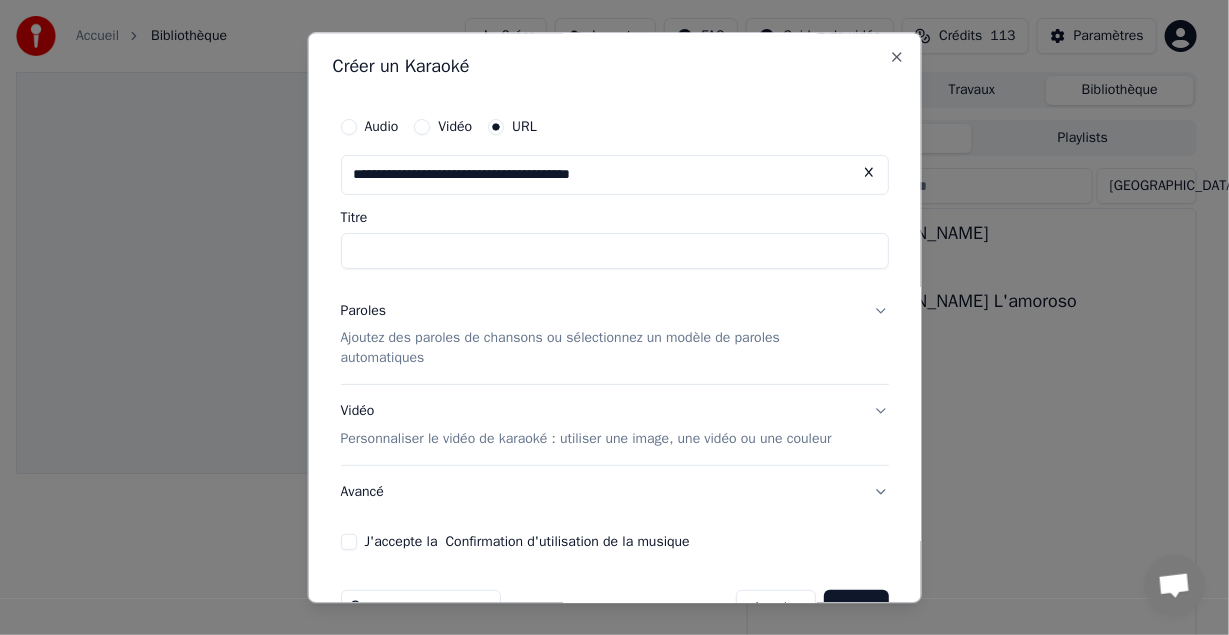 type on "**********" 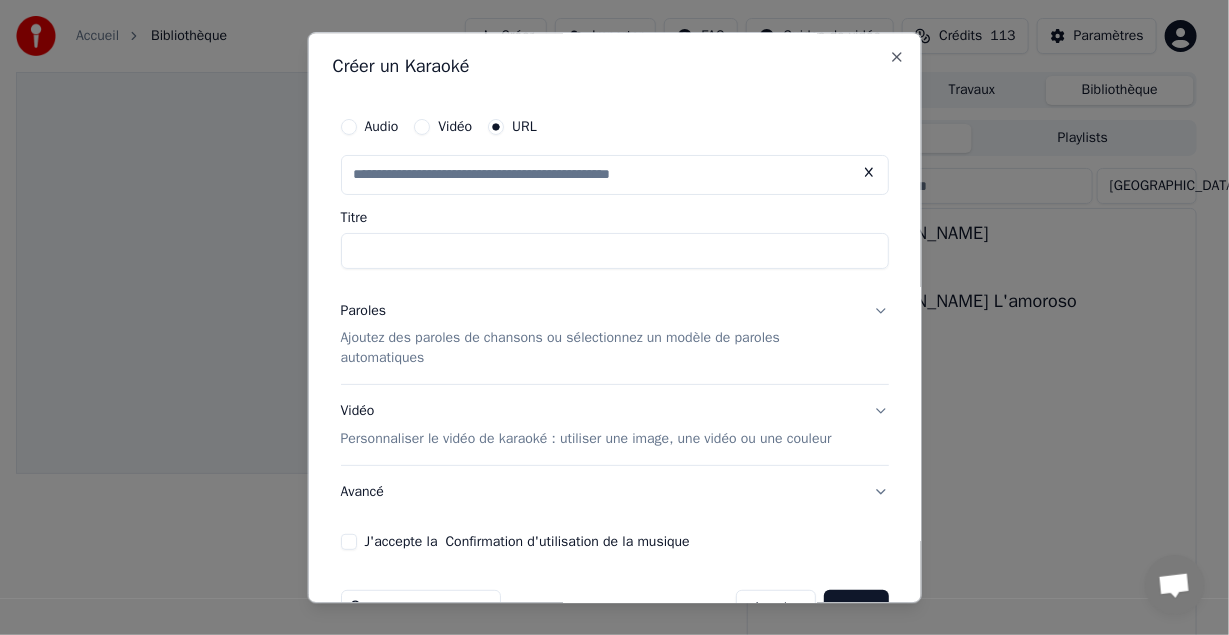 click on "Titre" at bounding box center (614, 251) 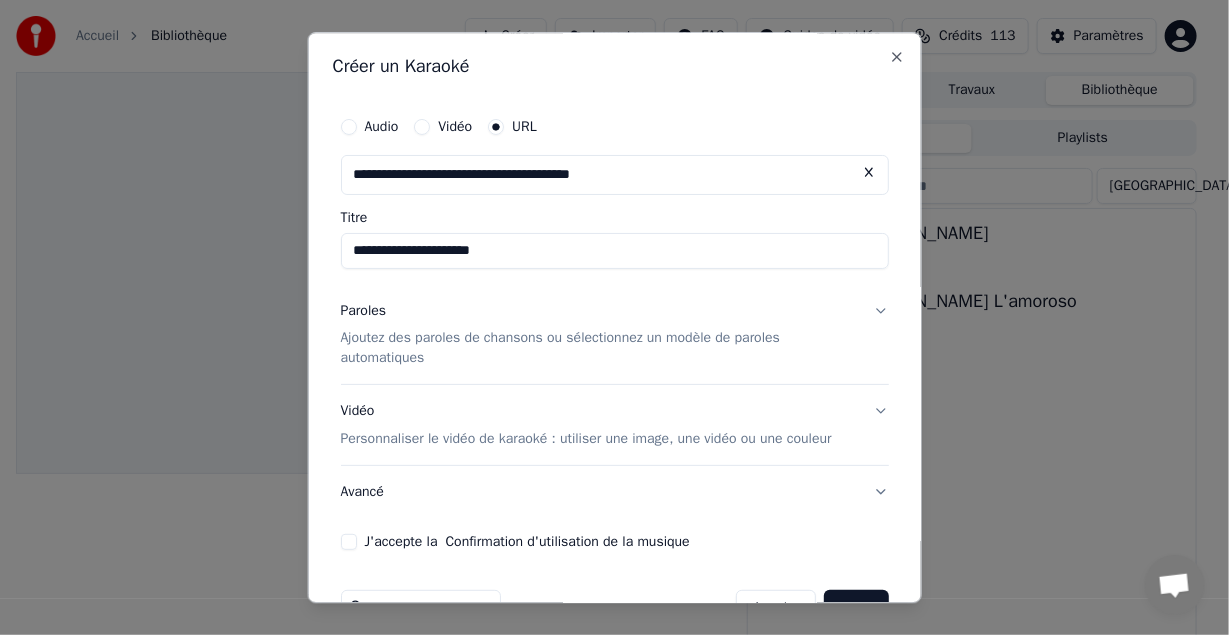 type on "**********" 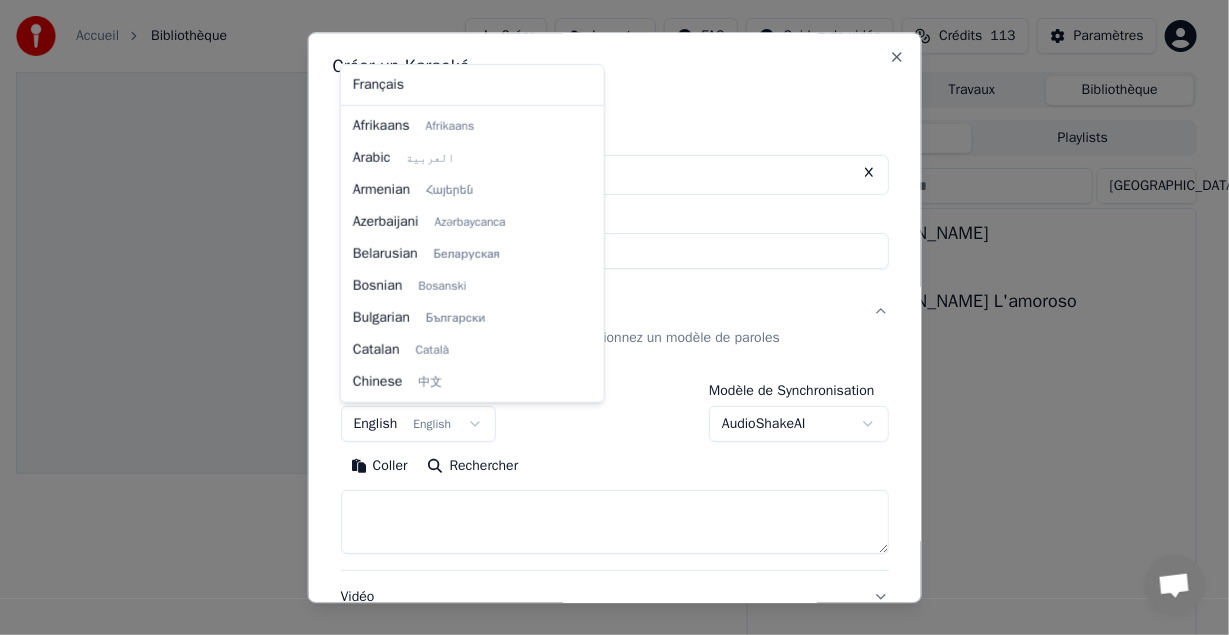 click on "**********" at bounding box center [606, 317] 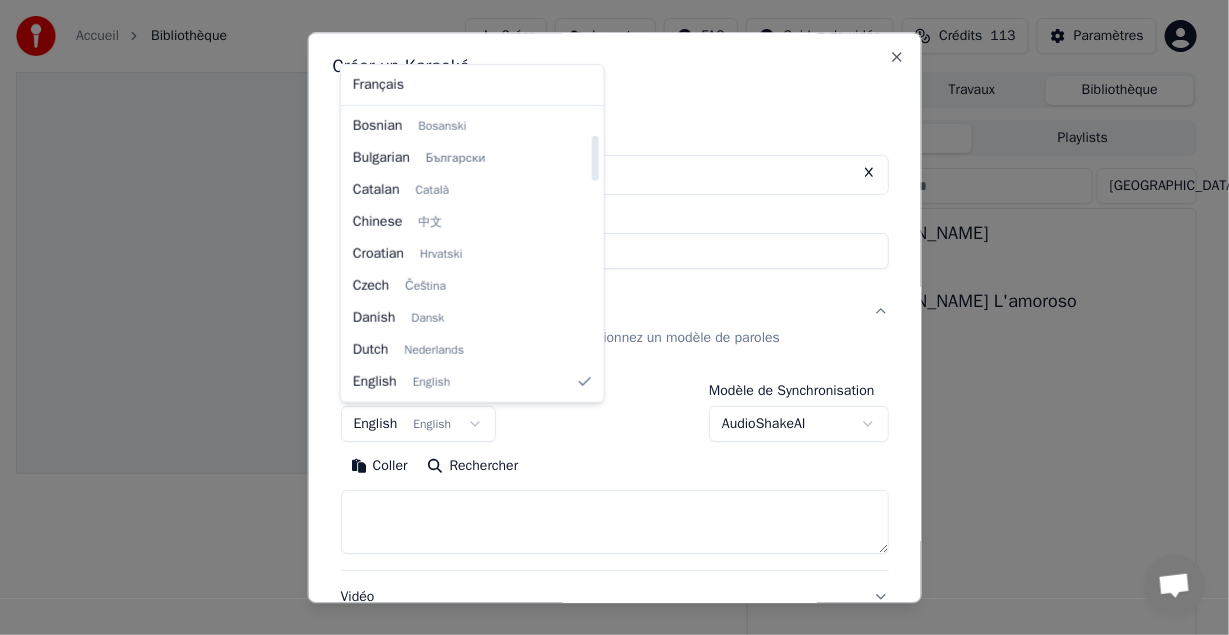select on "**" 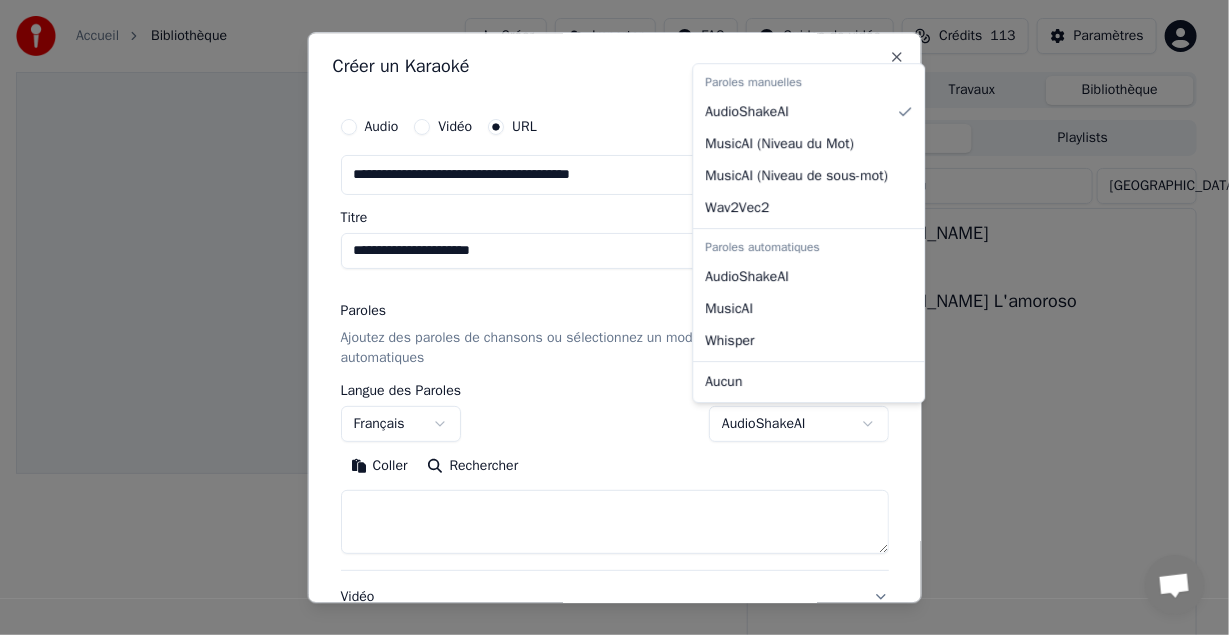click on "**********" at bounding box center (606, 317) 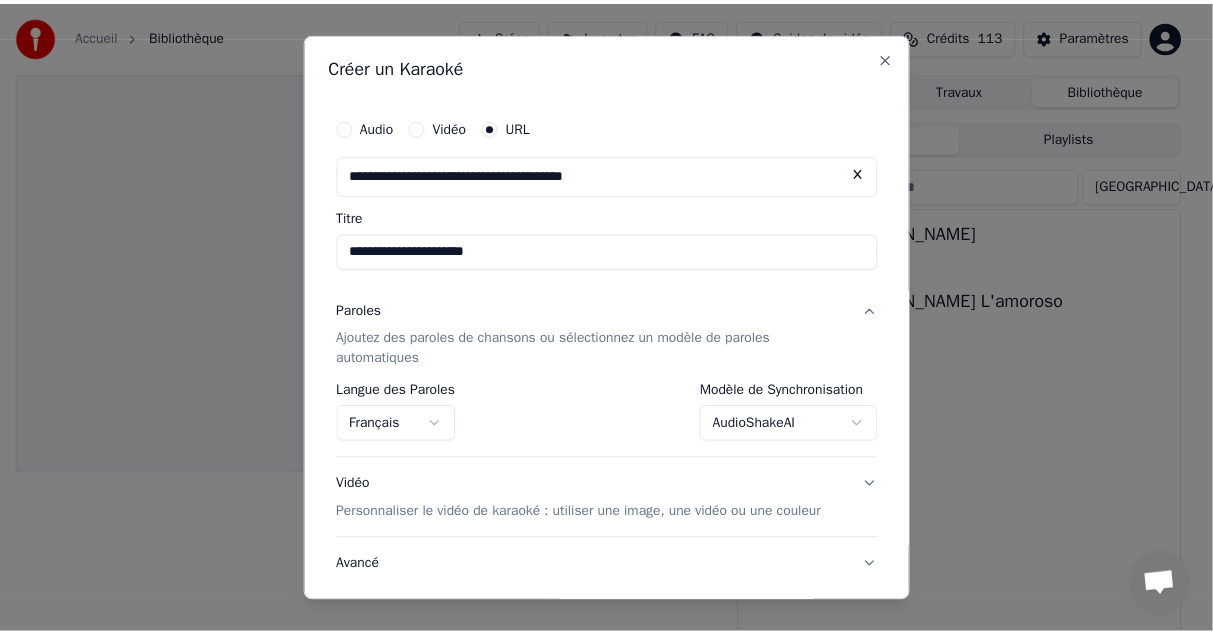 scroll, scrollTop: 148, scrollLeft: 0, axis: vertical 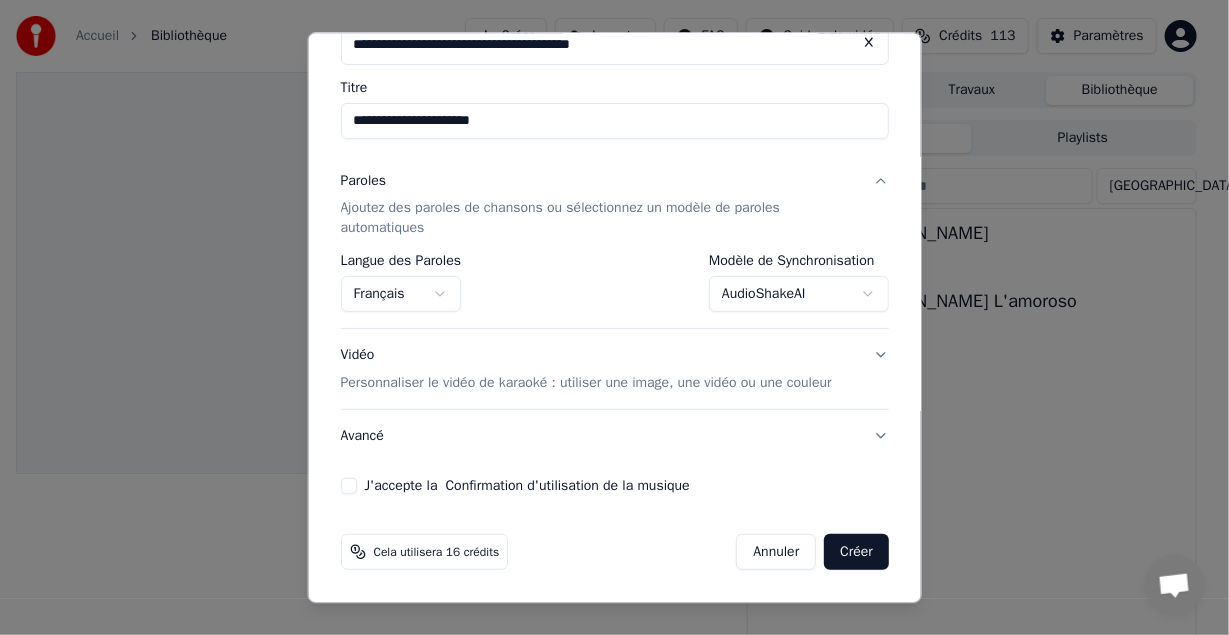 click on "J'accepte la   Confirmation d'utilisation de la musique" at bounding box center [348, 487] 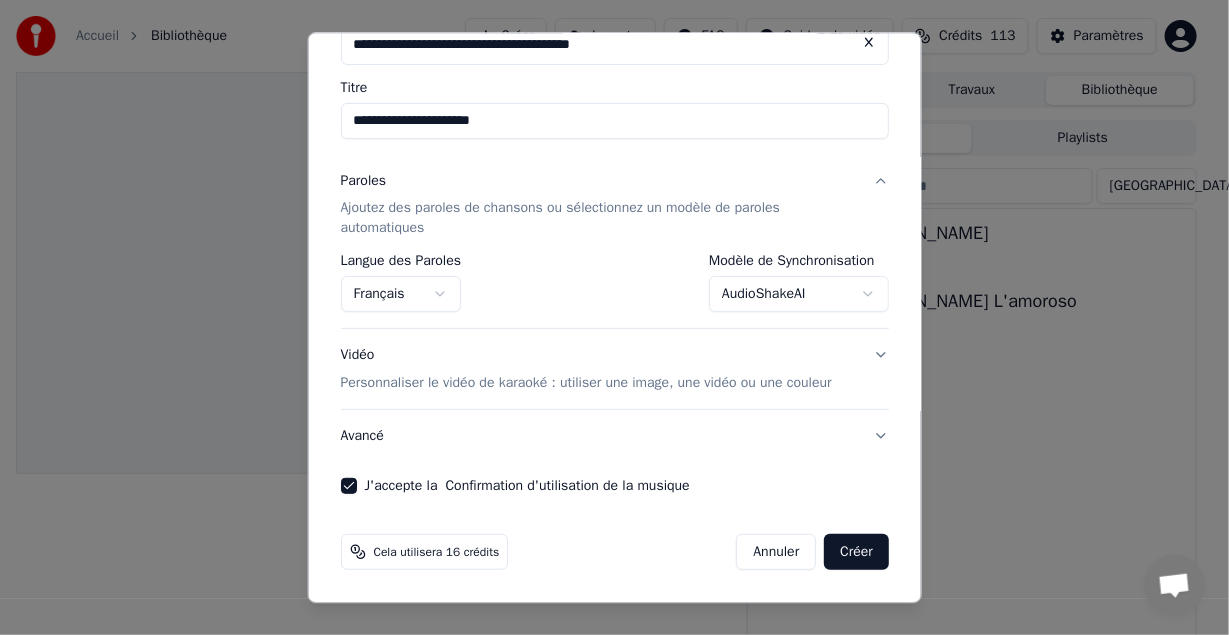 click on "Créer" at bounding box center [856, 553] 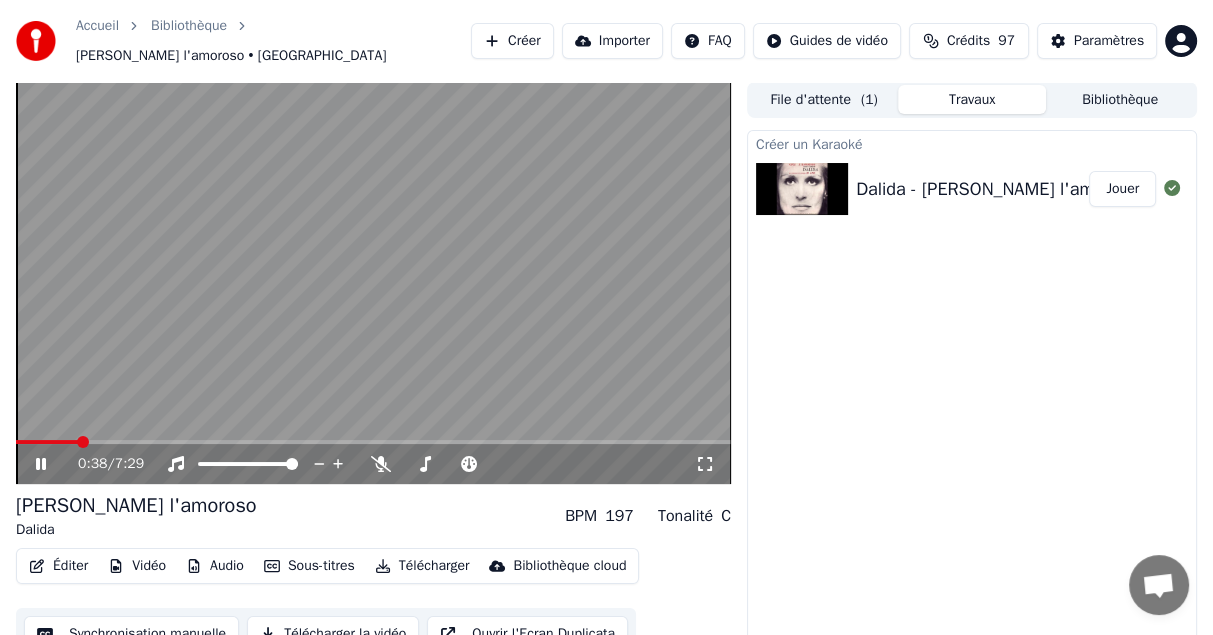 click 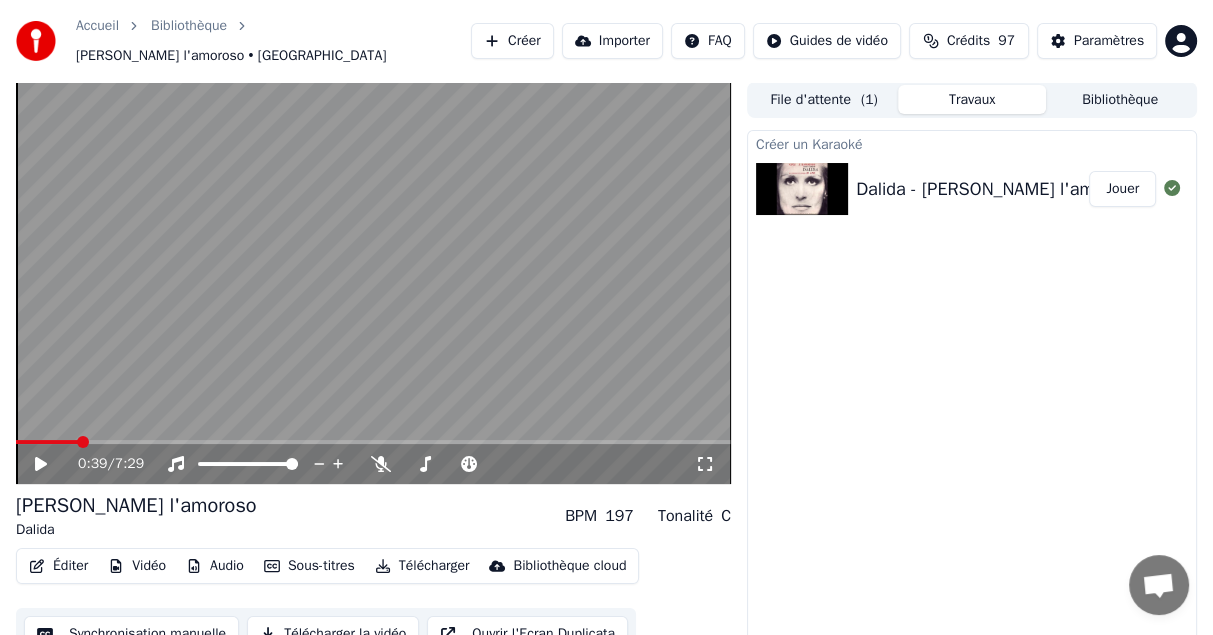 click on "Importer" at bounding box center (612, 41) 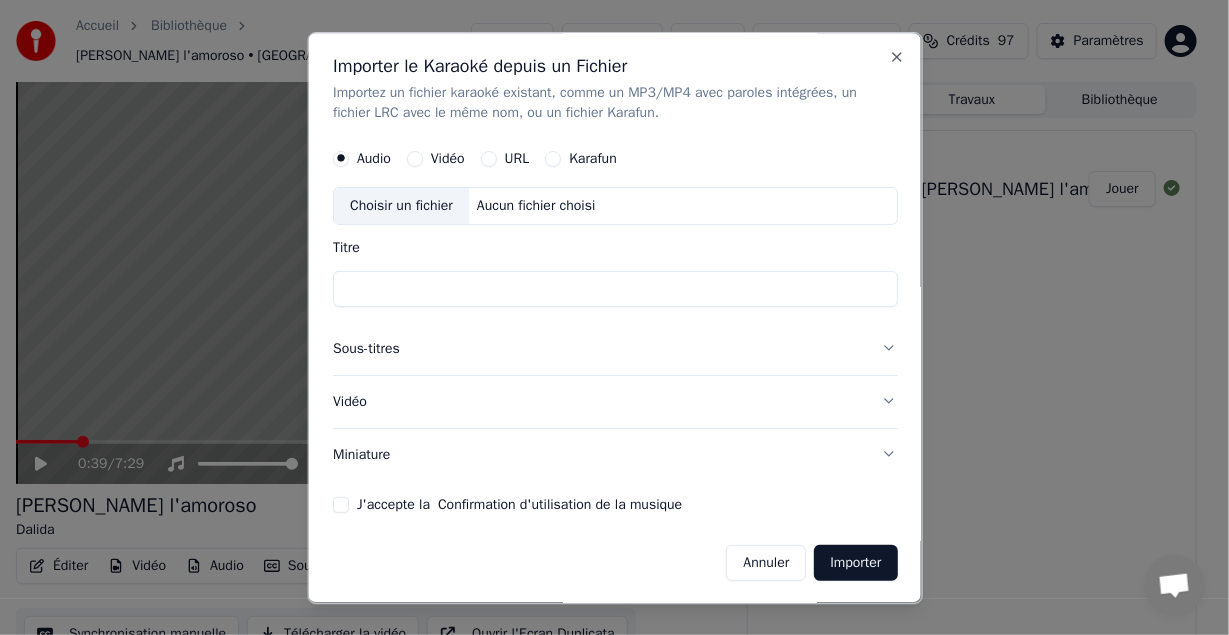 click on "Vidéo" at bounding box center (414, 159) 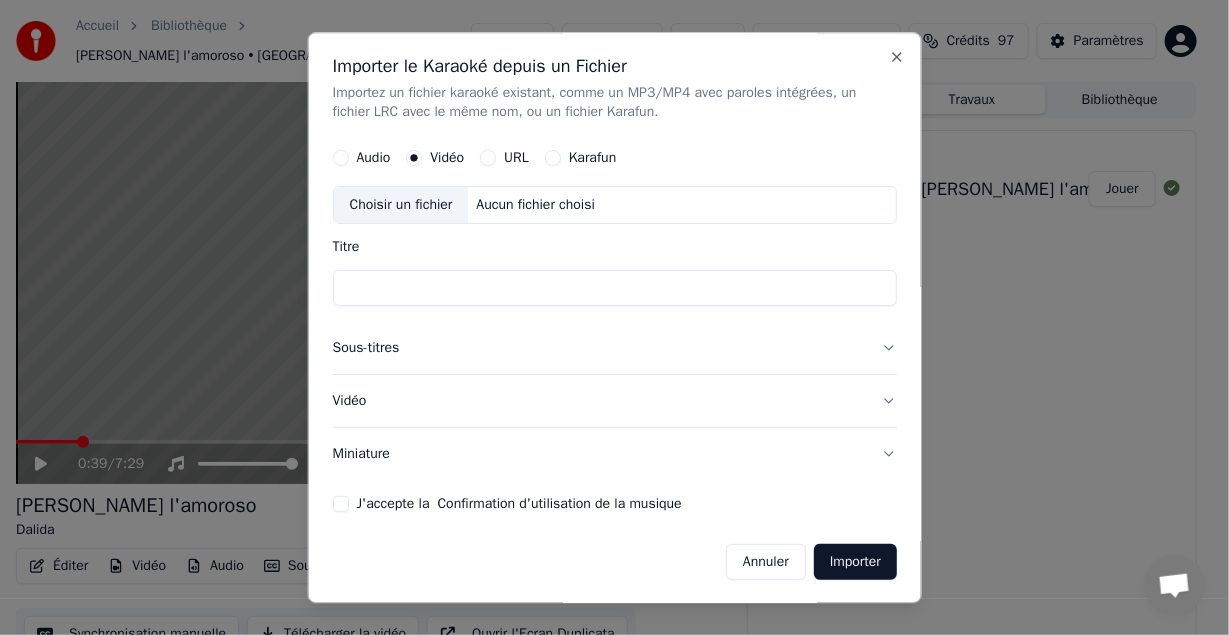 click on "URL" at bounding box center [488, 159] 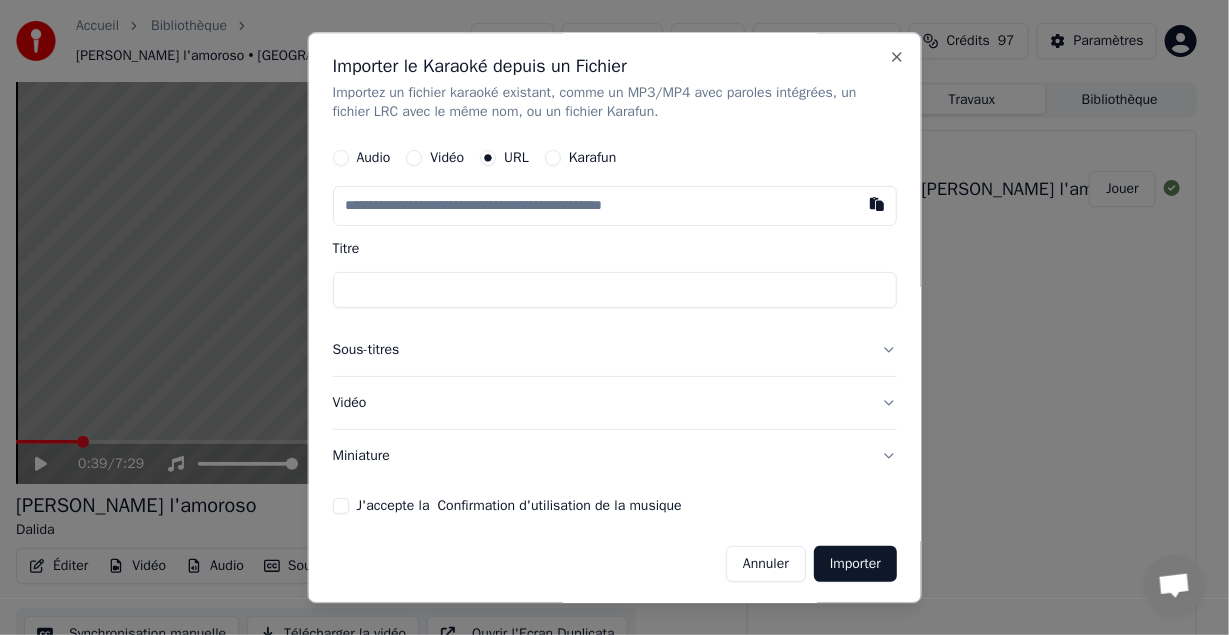 click on "Vidéo" at bounding box center [414, 159] 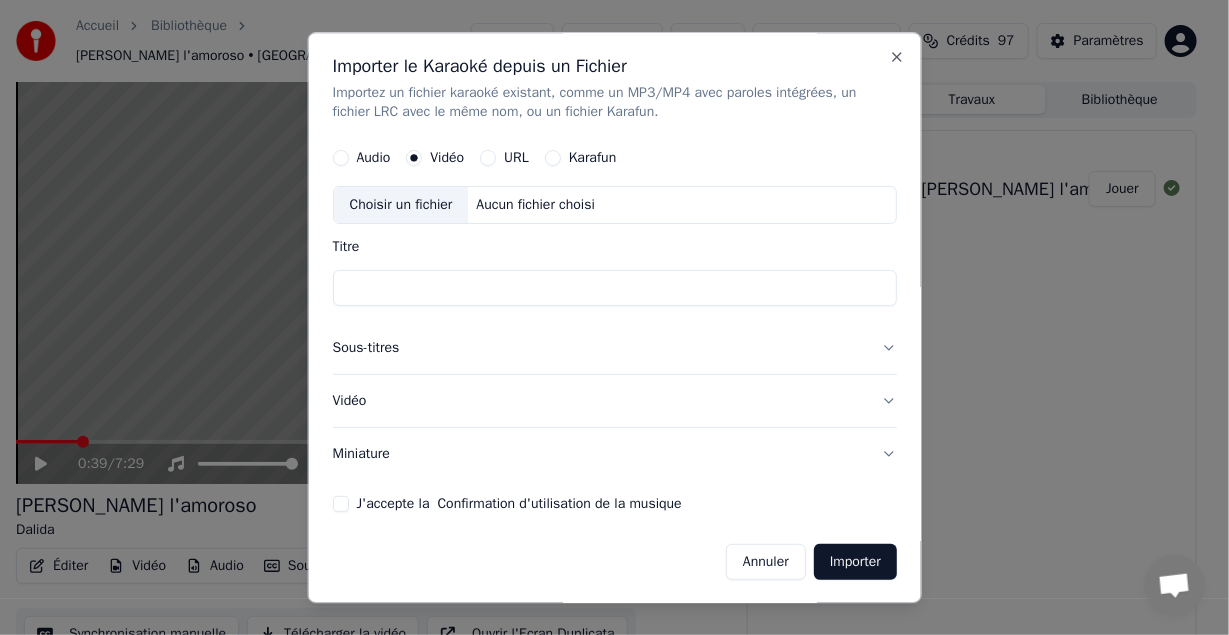 click on "URL" at bounding box center (488, 159) 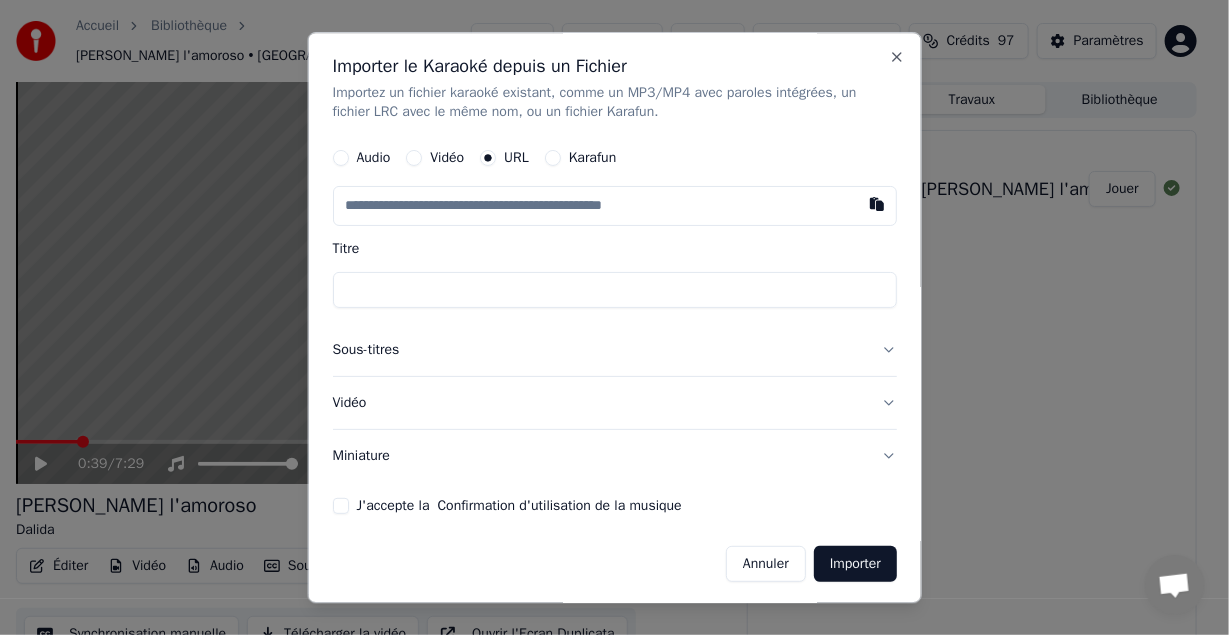 click on "Titre" at bounding box center [614, 291] 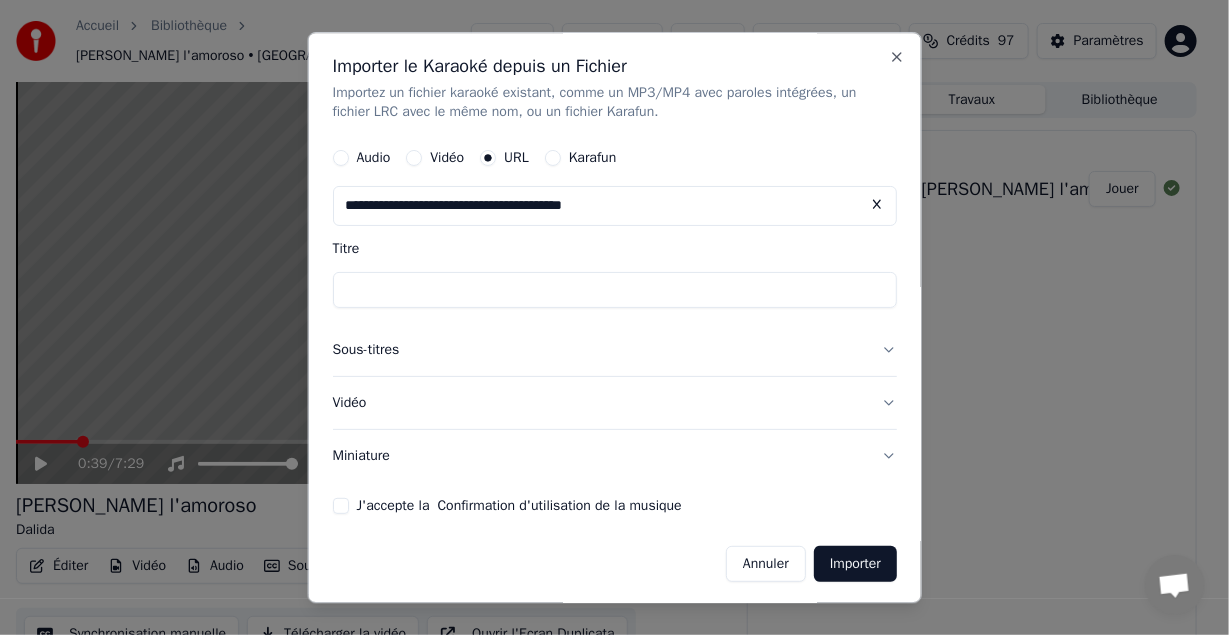 type on "**********" 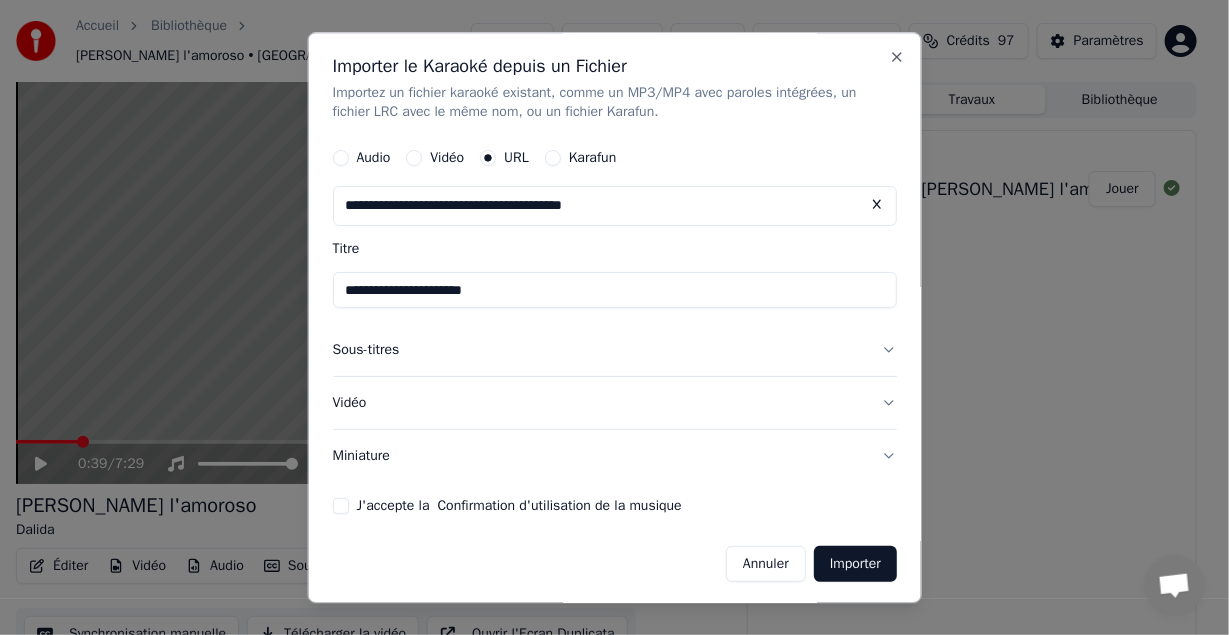 type on "**********" 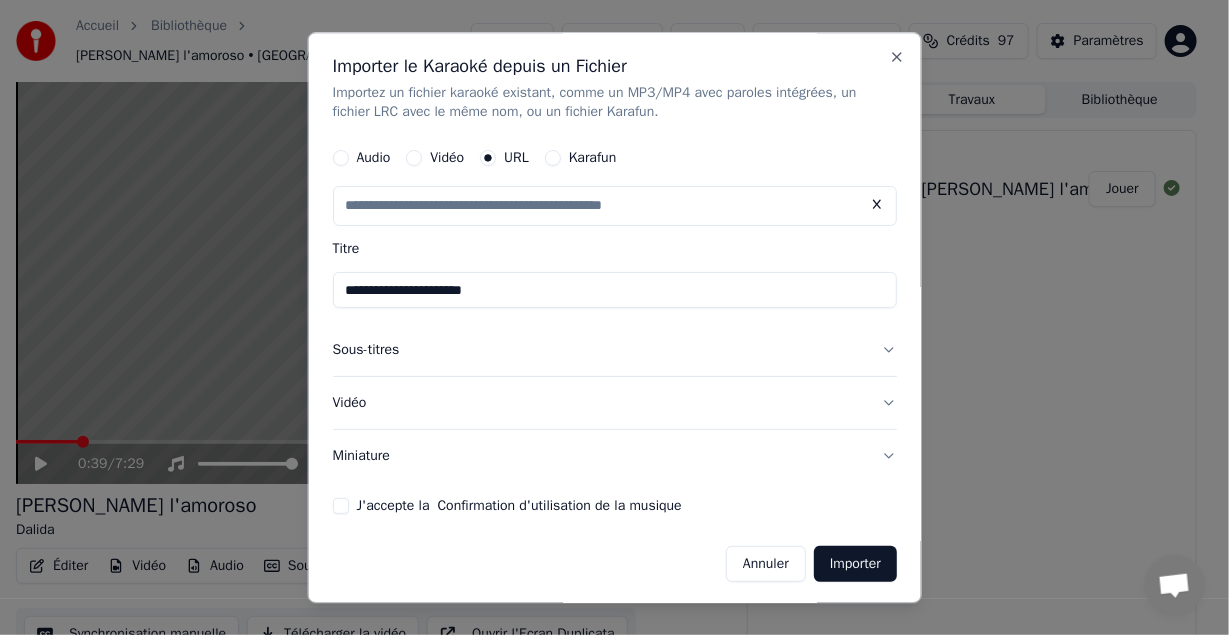 click on "**********" at bounding box center [614, 291] 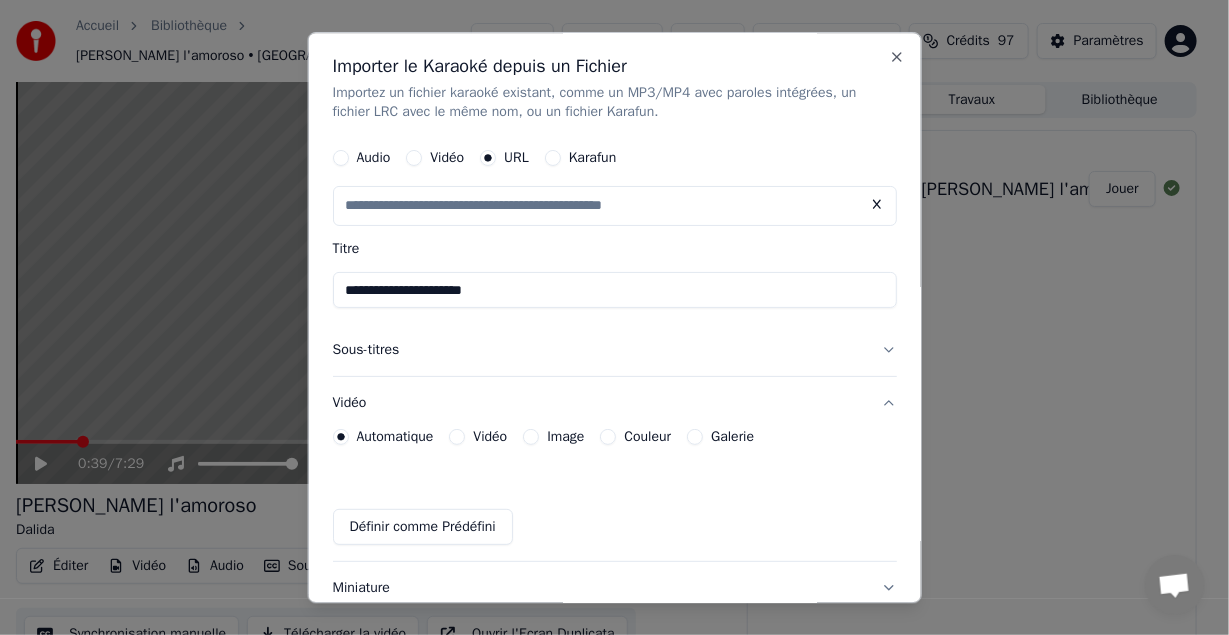 click on "Vidéo" at bounding box center [614, 404] 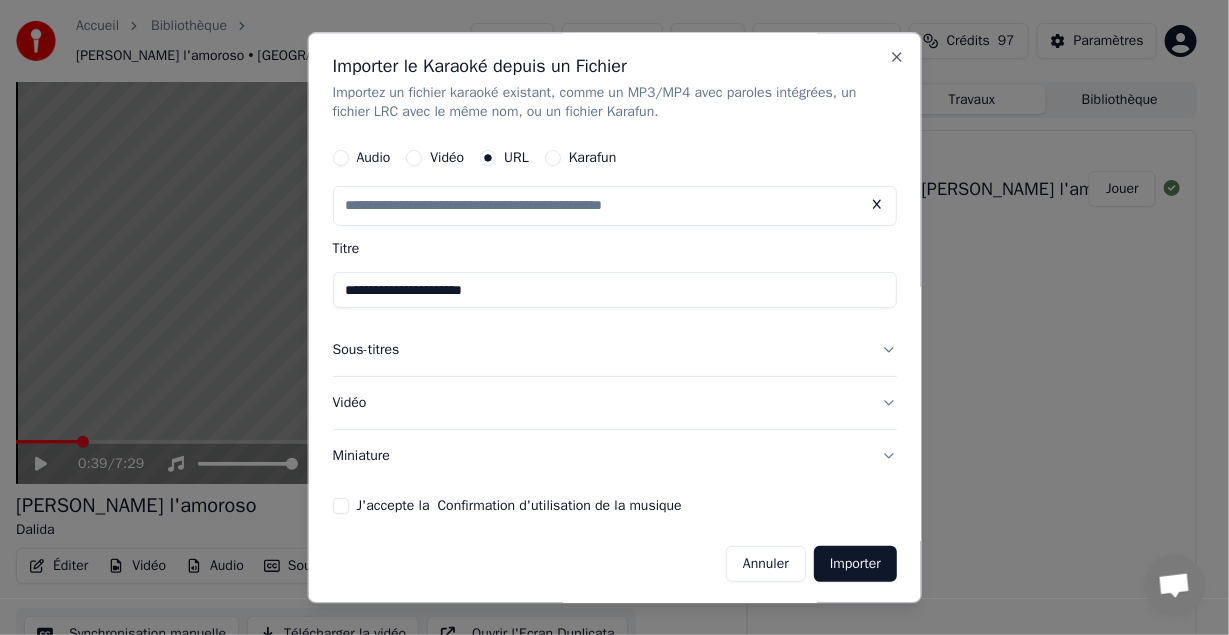 click on "Sous-titres" at bounding box center (614, 351) 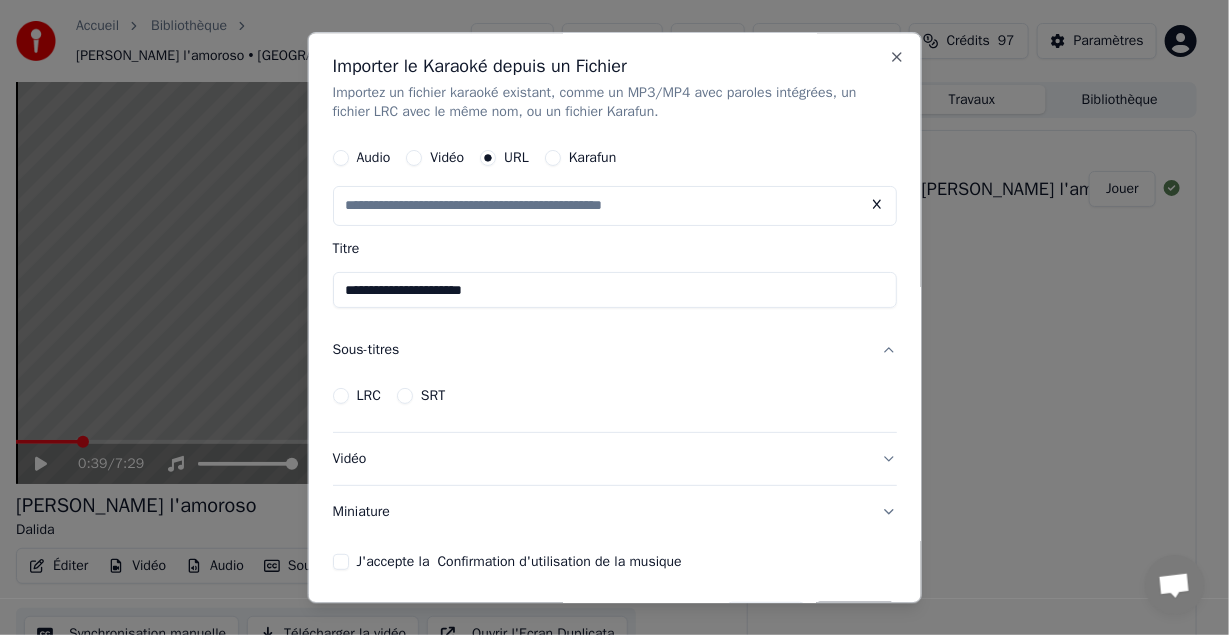 click on "Sous-titres" at bounding box center [614, 351] 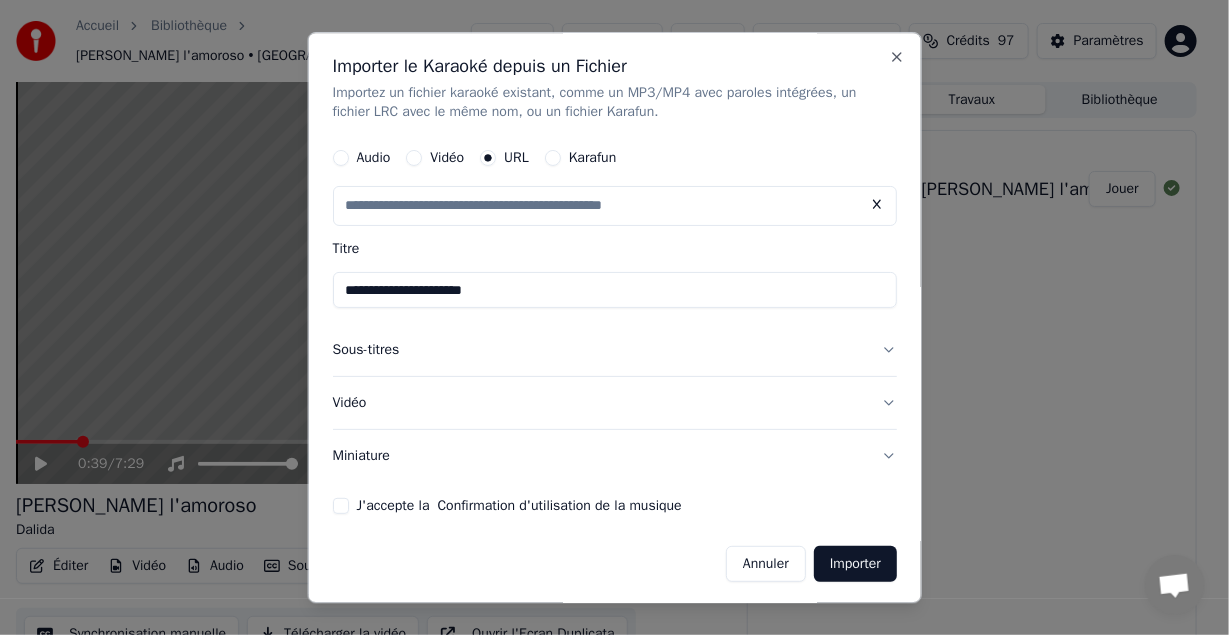 click on "J'accepte la   Confirmation d'utilisation de la musique" at bounding box center [340, 507] 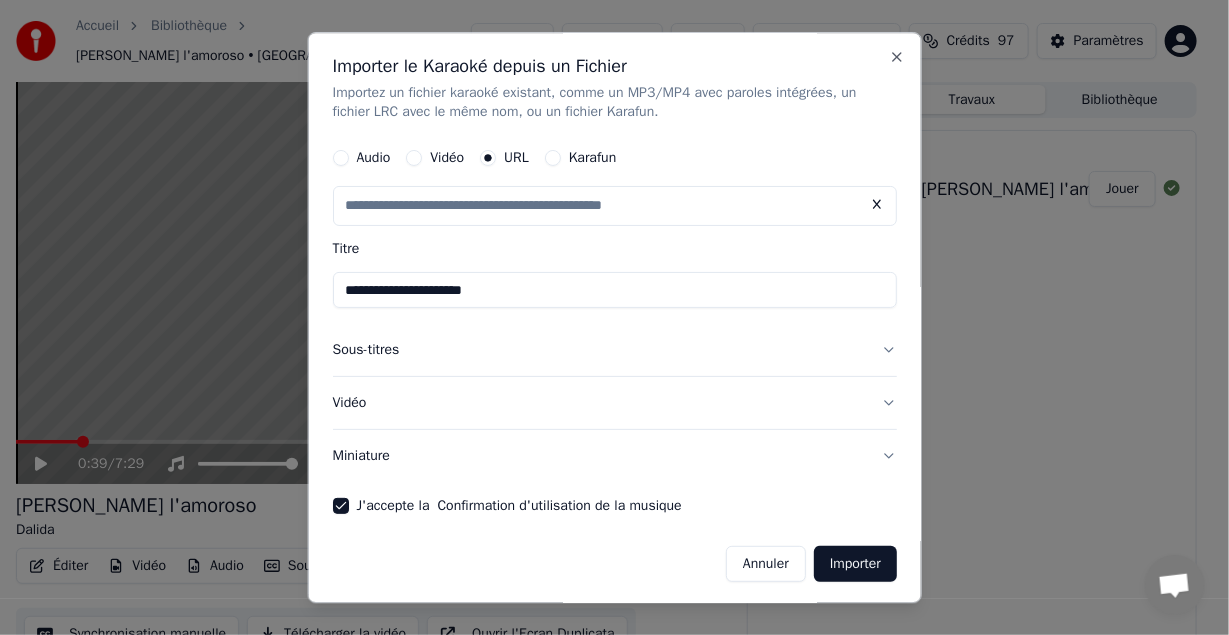 click on "Importer" at bounding box center (855, 565) 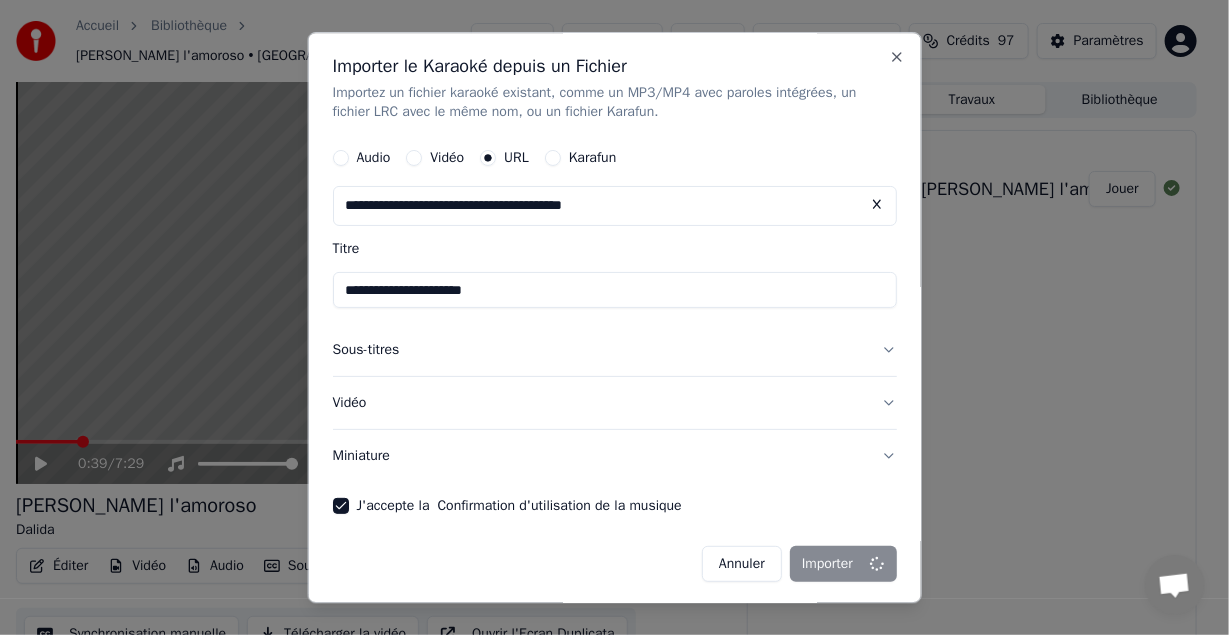 type 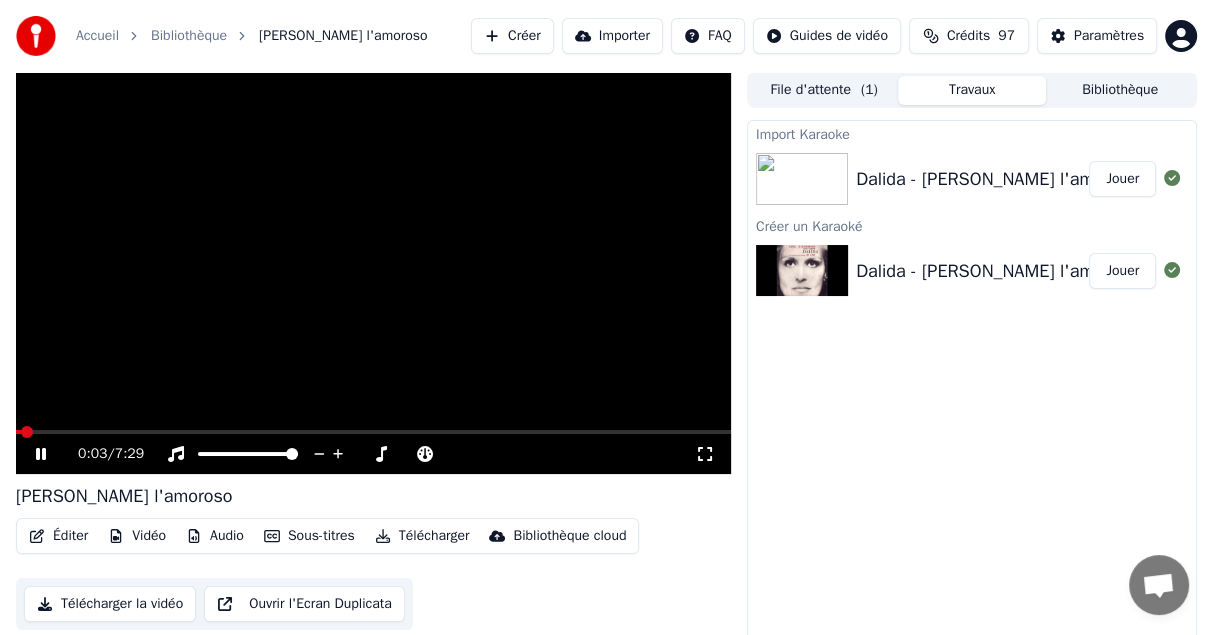 click at bounding box center [373, 432] 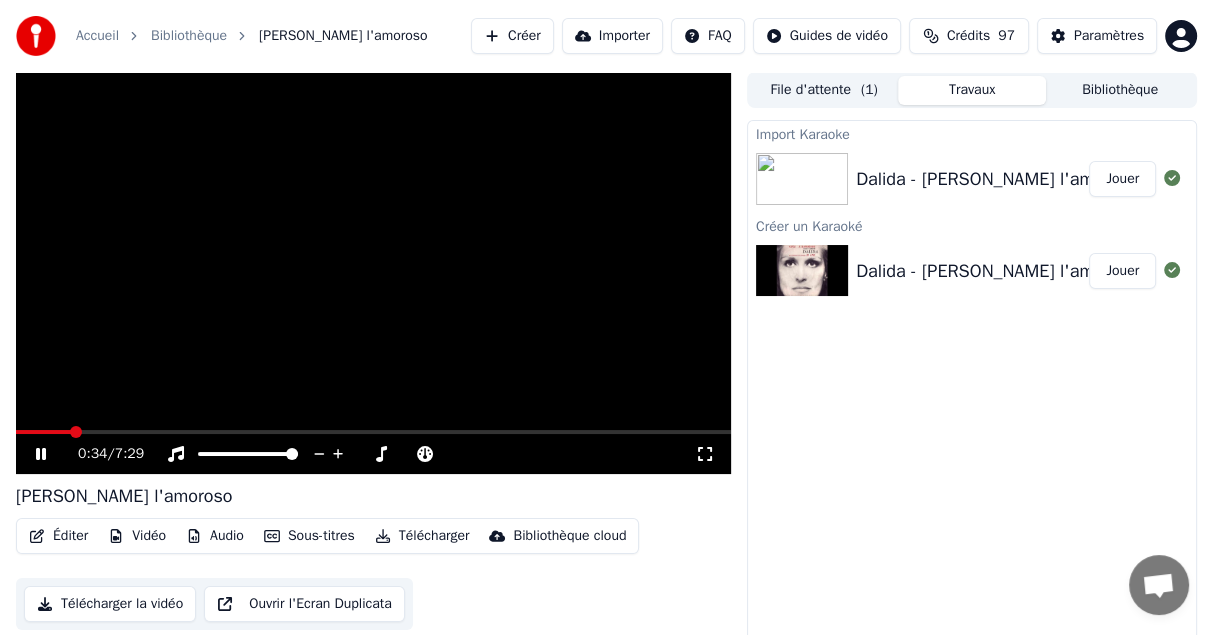 click 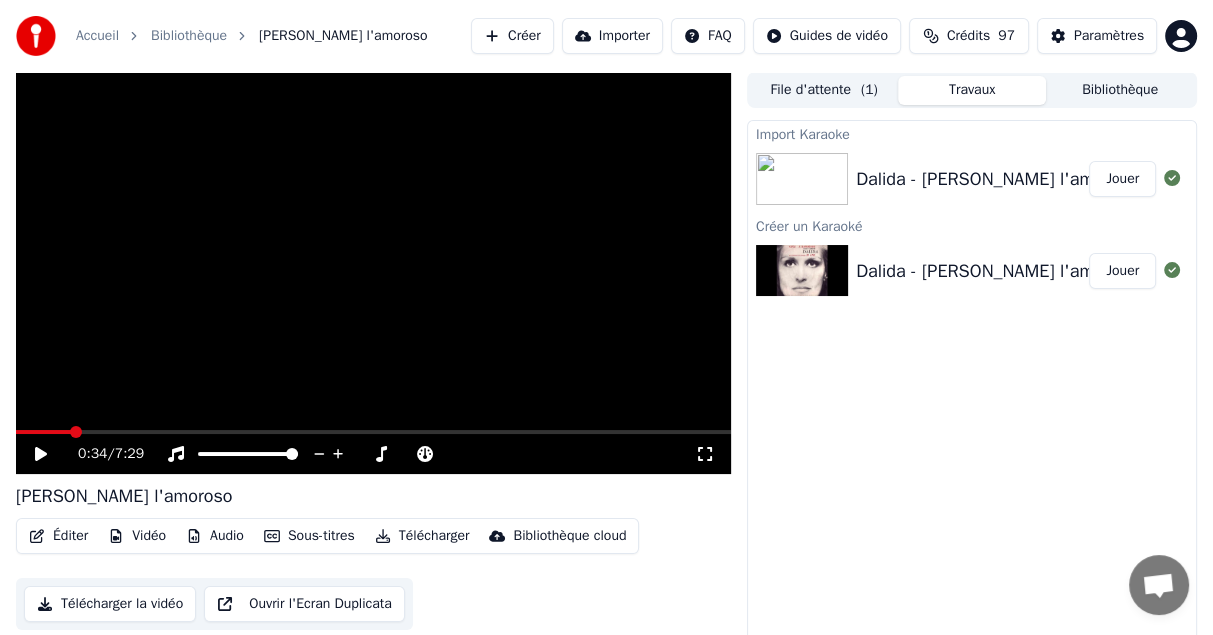 click 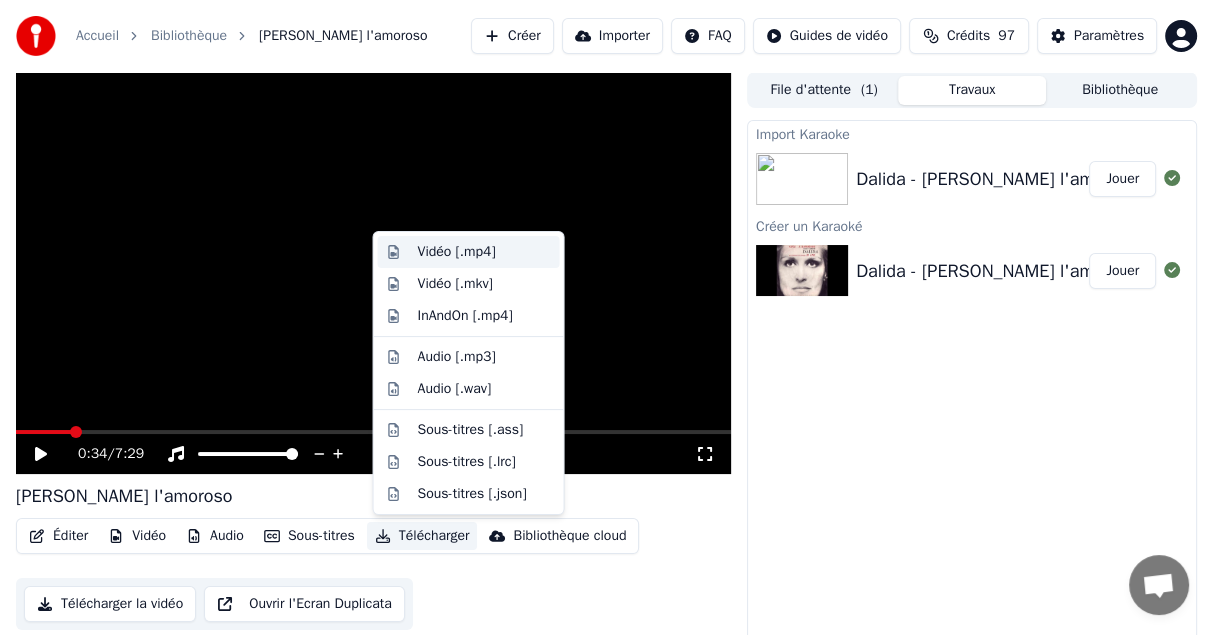 click on "Vidéo [.mp4]" at bounding box center (456, 252) 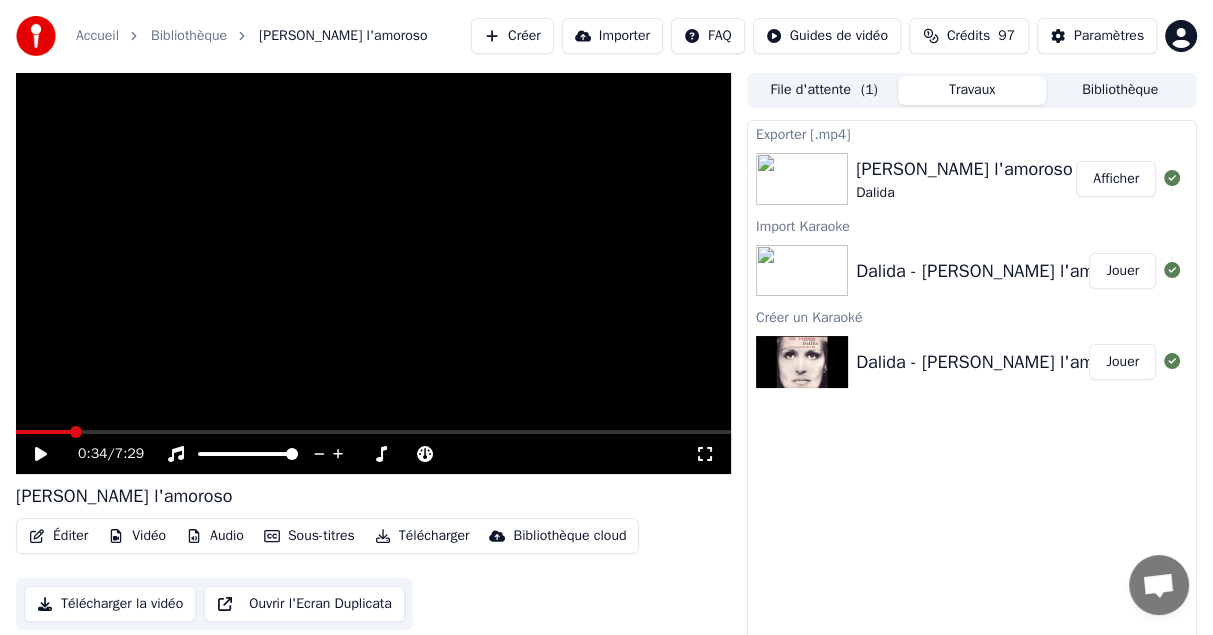 click on "Afficher" at bounding box center (1116, 179) 